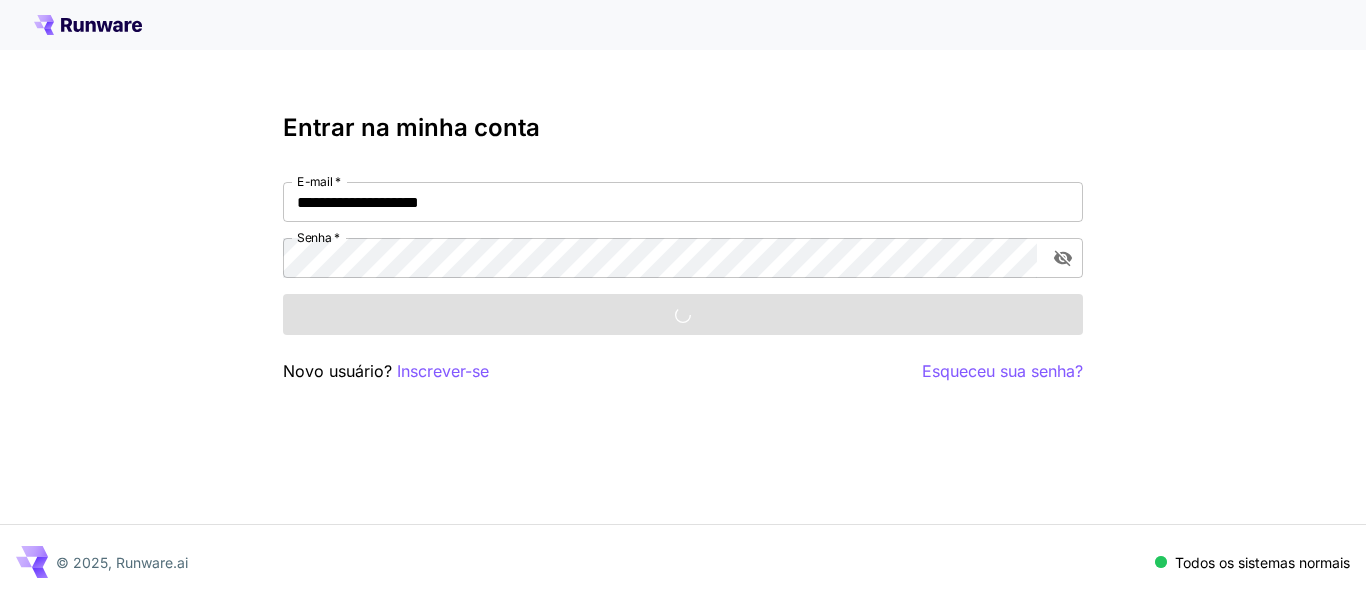scroll, scrollTop: 0, scrollLeft: 0, axis: both 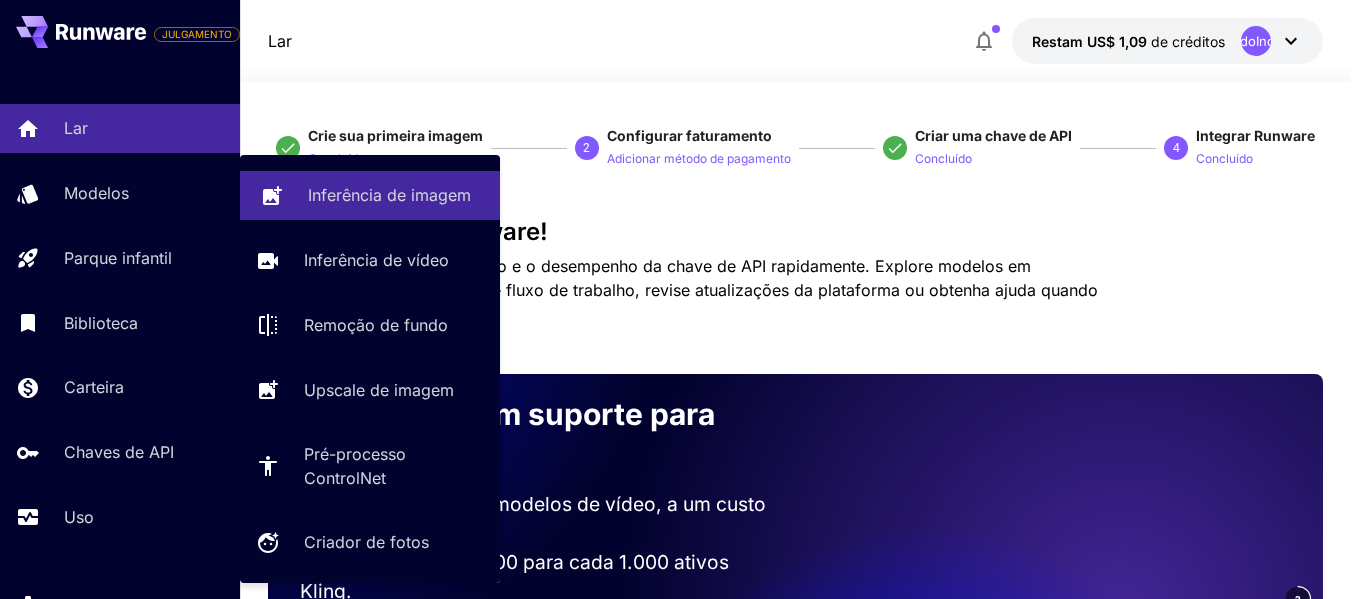 click on "Inferência de imagem" at bounding box center (389, 195) 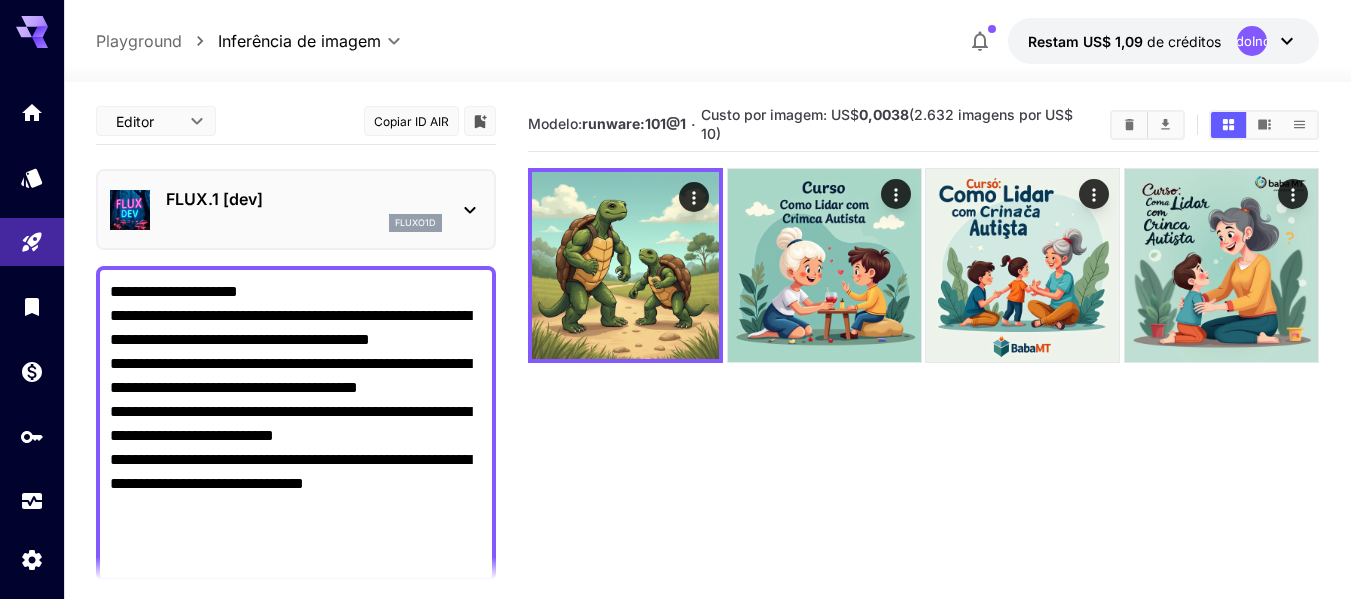type on "**********" 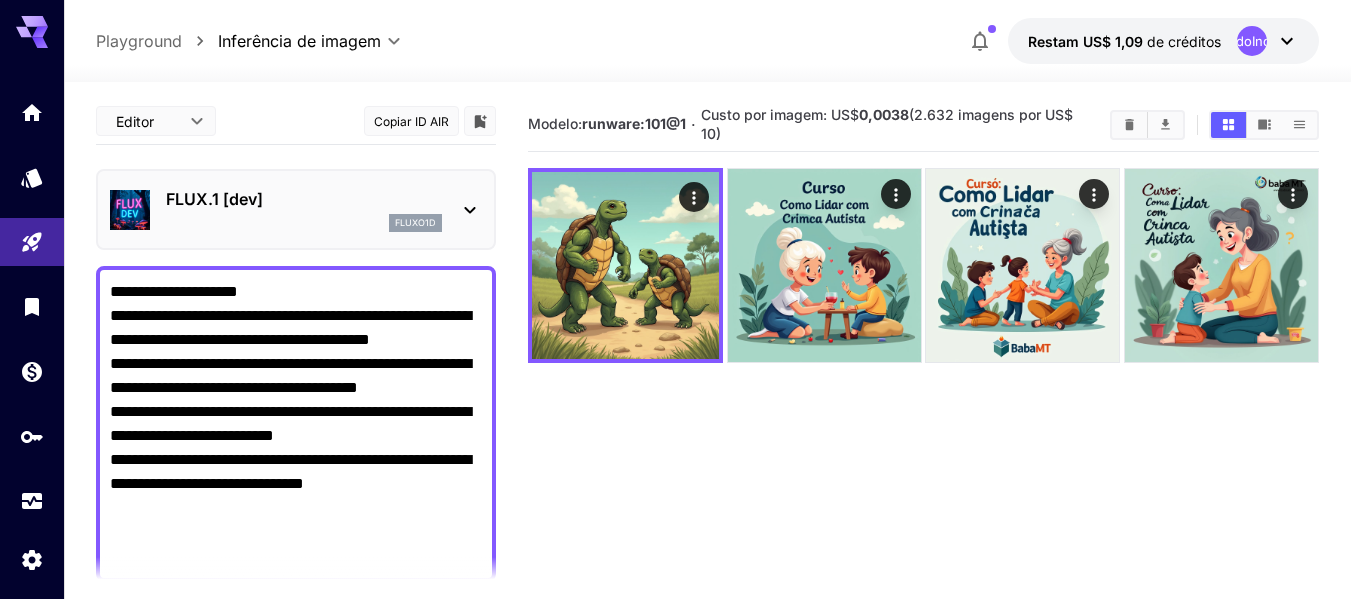 drag, startPoint x: 334, startPoint y: 539, endPoint x: 93, endPoint y: 281, distance: 353.051 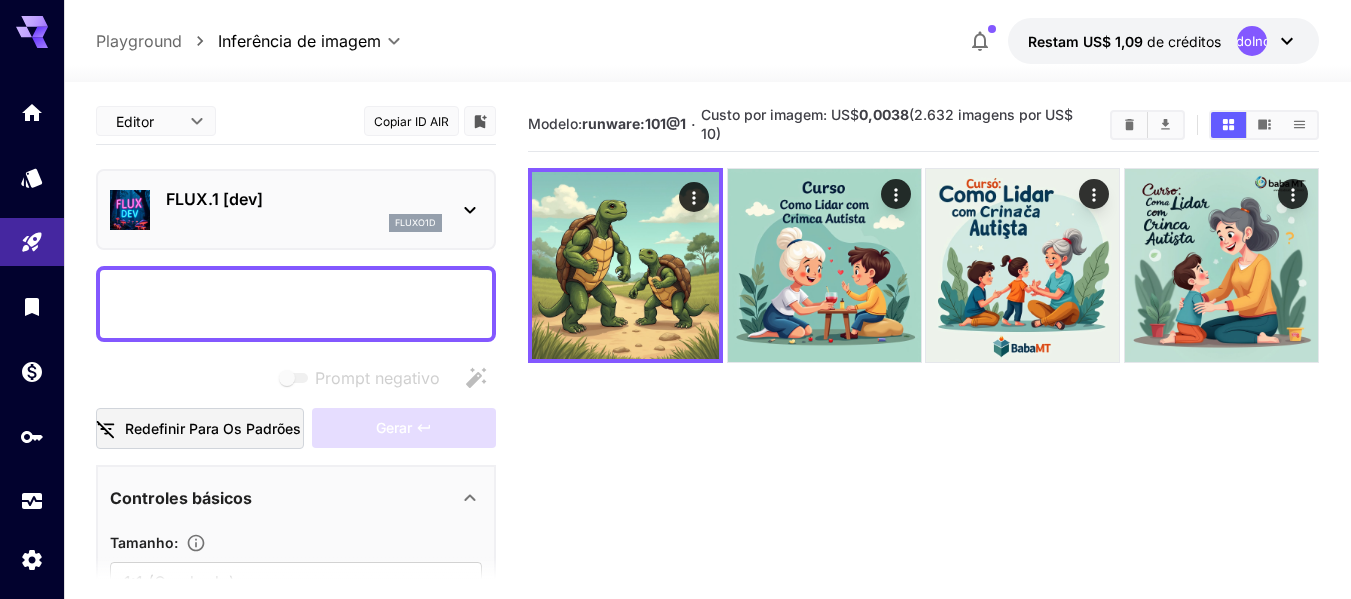 paste on "**********" 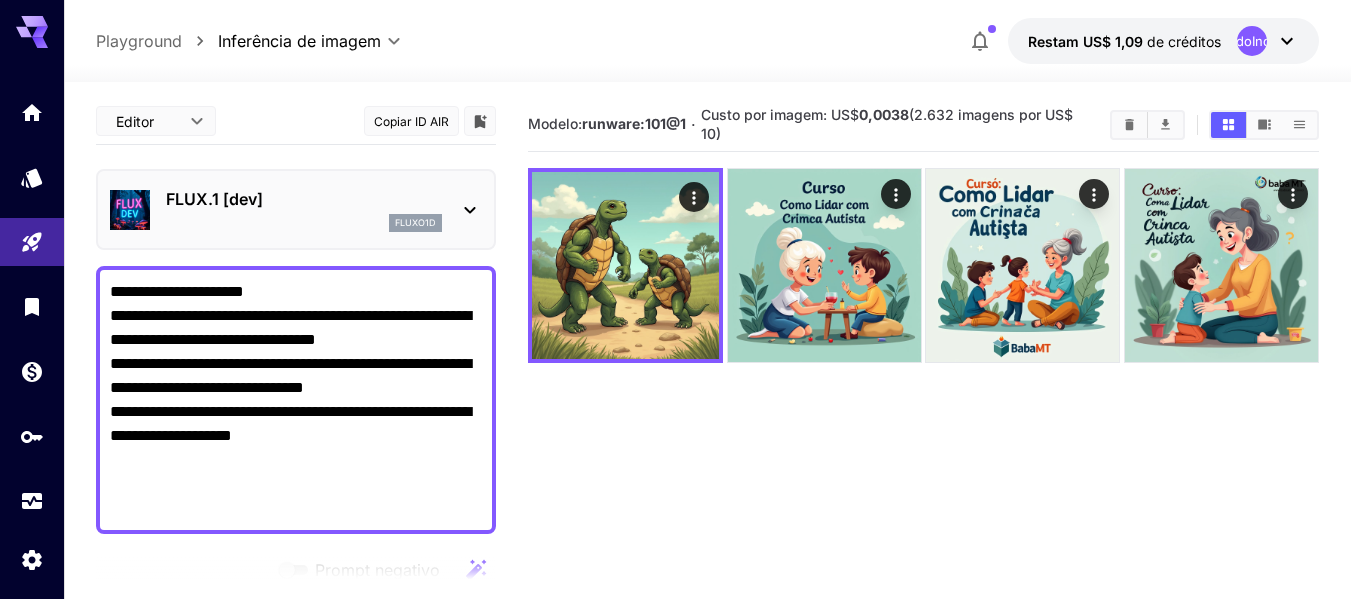 scroll, scrollTop: 58, scrollLeft: 0, axis: vertical 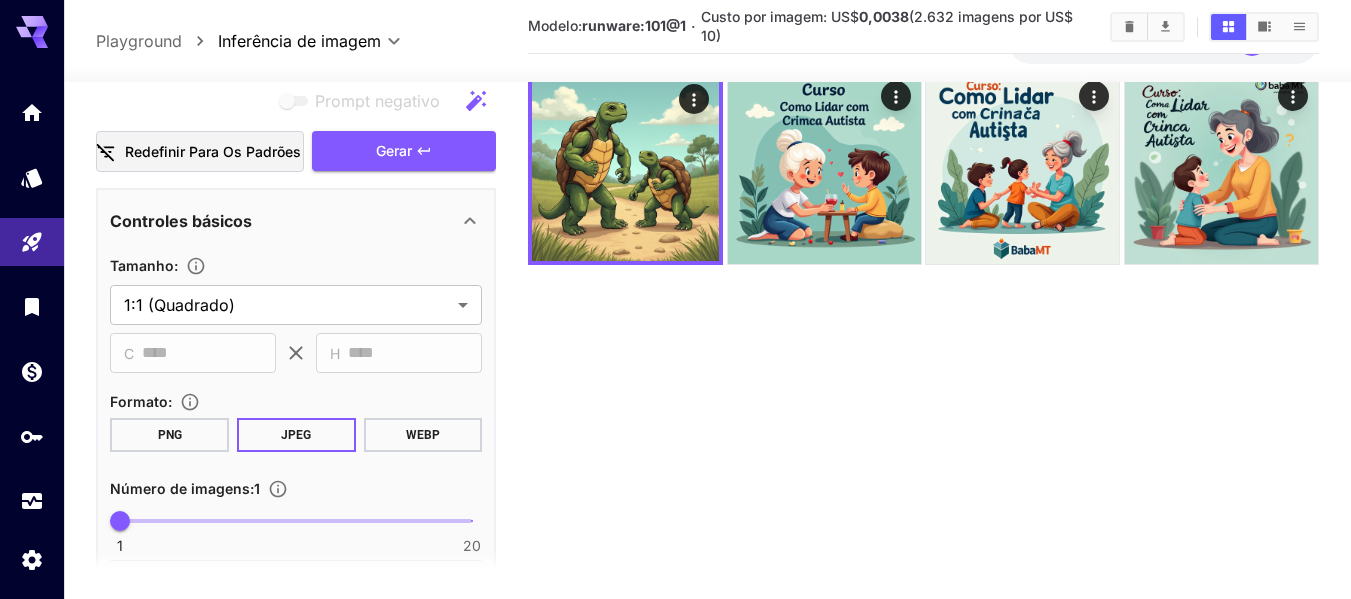 drag, startPoint x: 165, startPoint y: 361, endPoint x: 242, endPoint y: 373, distance: 77.92946 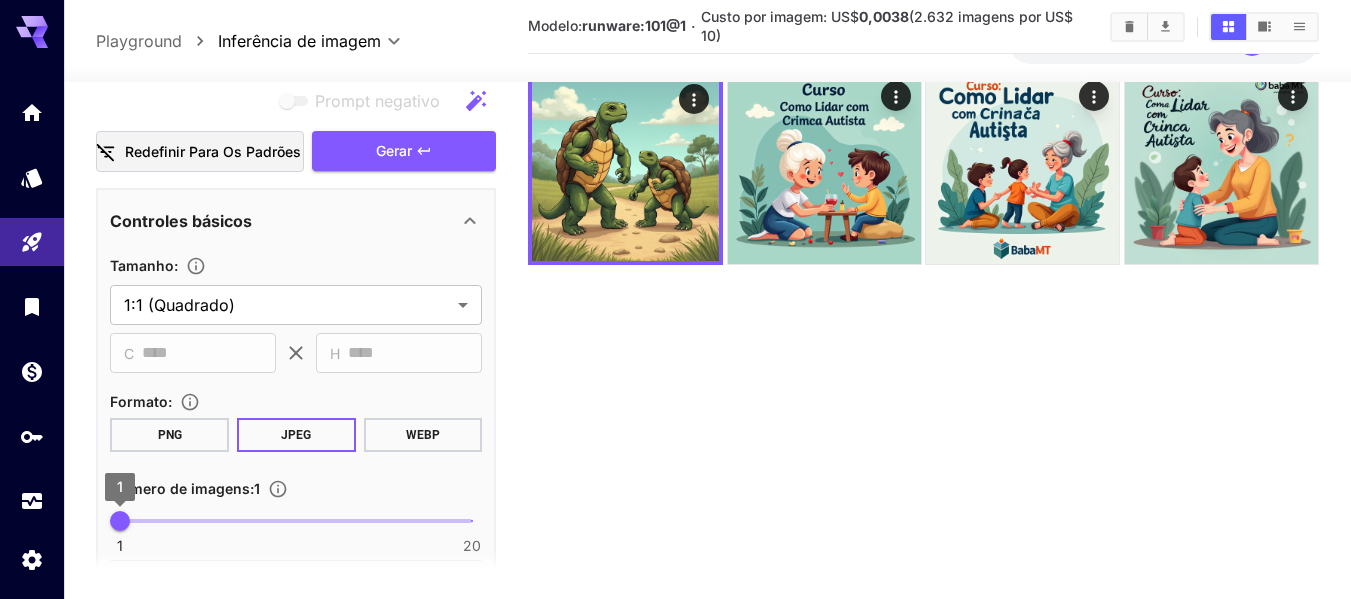 type on "**********" 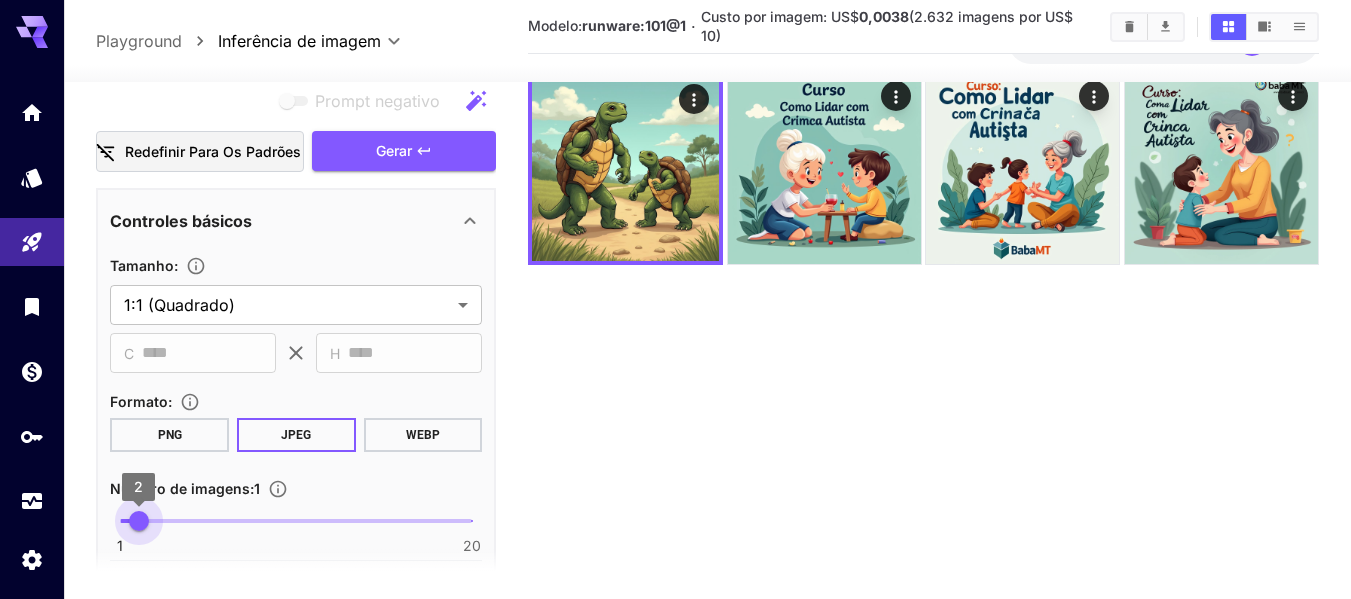 type on "*" 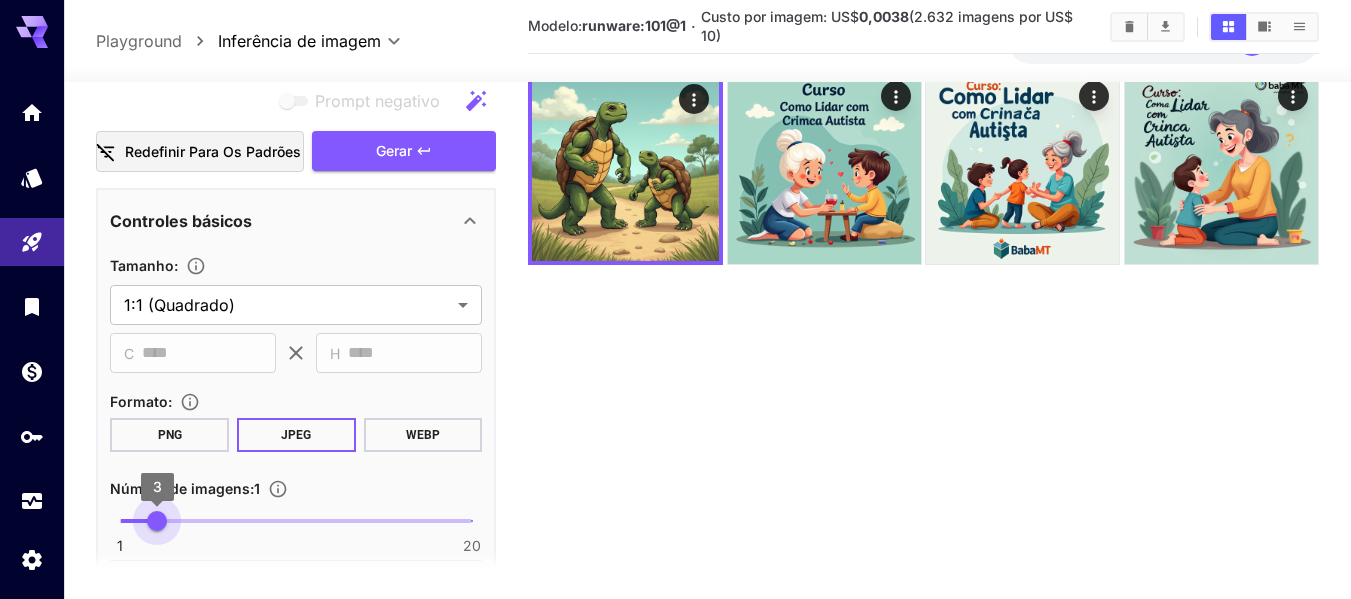 drag, startPoint x: 126, startPoint y: 521, endPoint x: 151, endPoint y: 529, distance: 26.24881 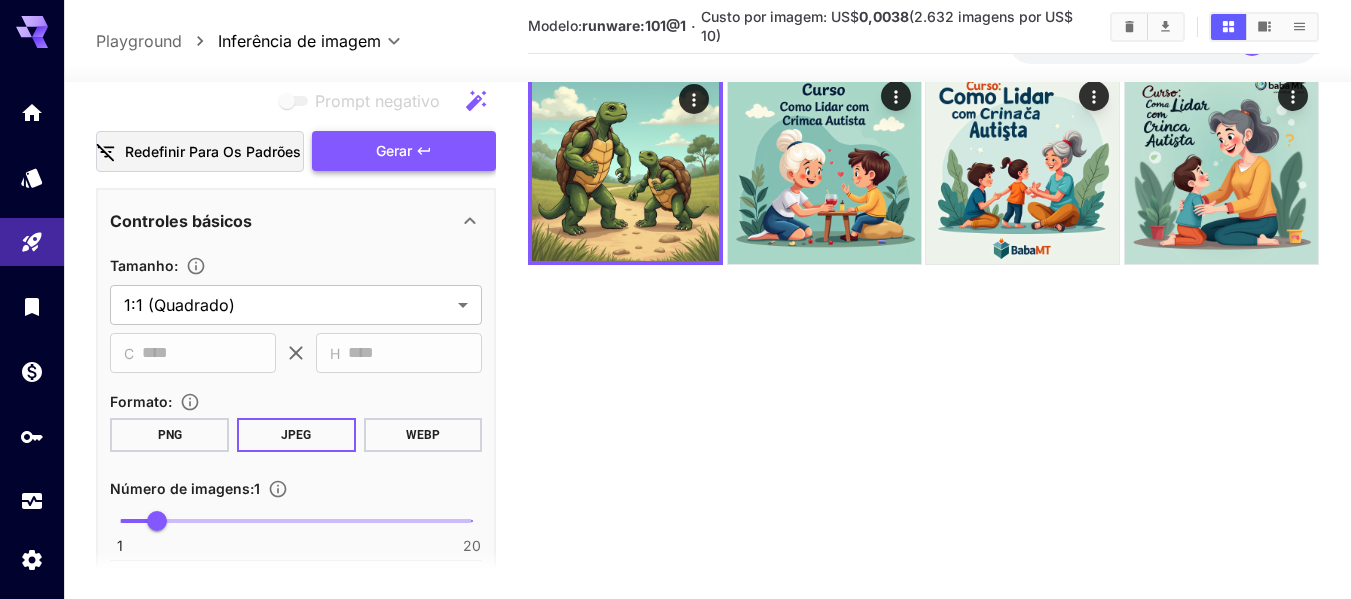 click on "Gerar" at bounding box center [394, 150] 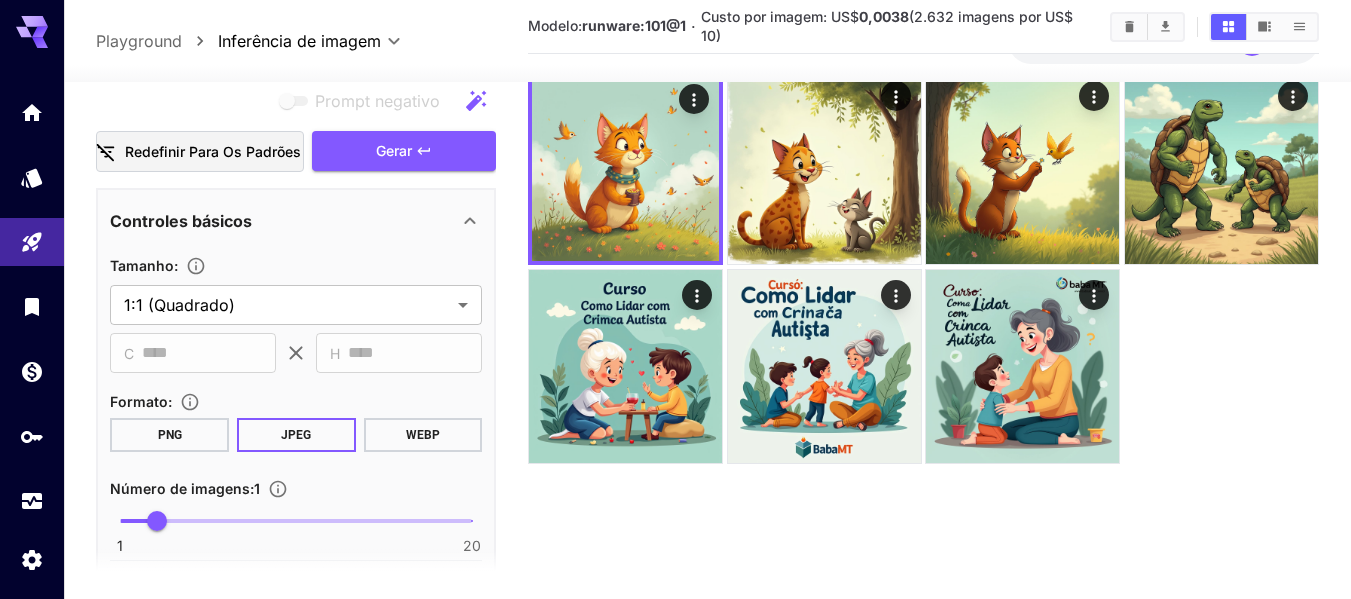 click on "Controles básicos" at bounding box center [284, 221] 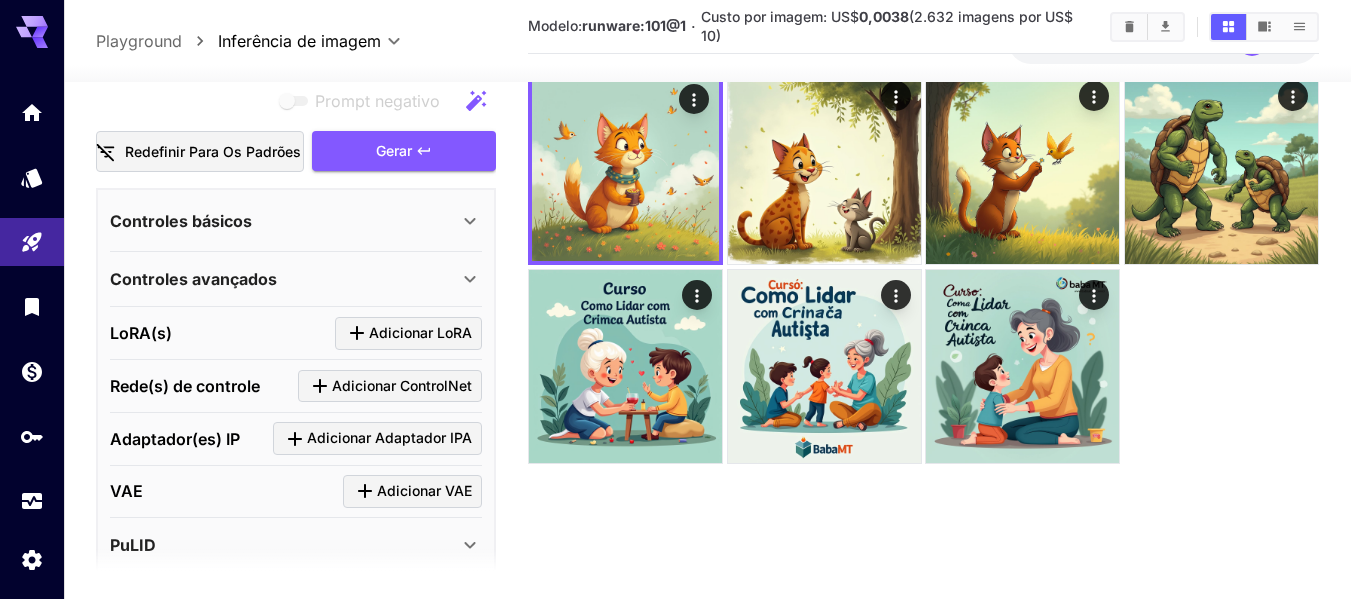 click on "Controles básicos" at bounding box center [284, 221] 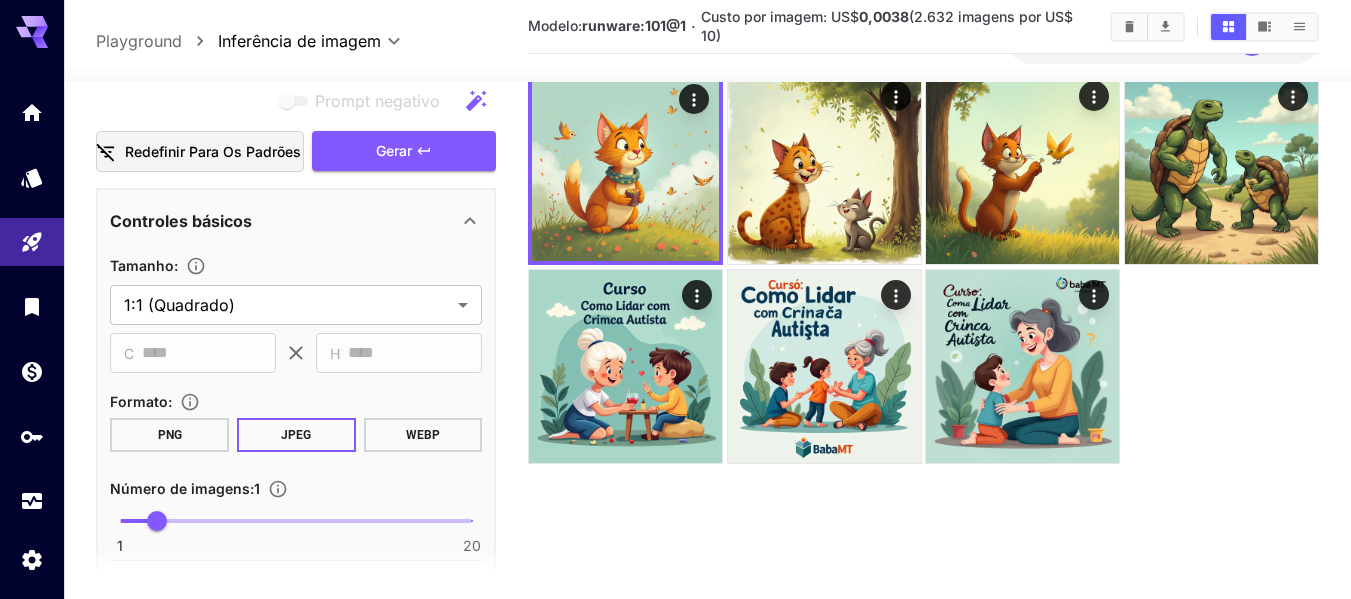 scroll, scrollTop: 0, scrollLeft: 0, axis: both 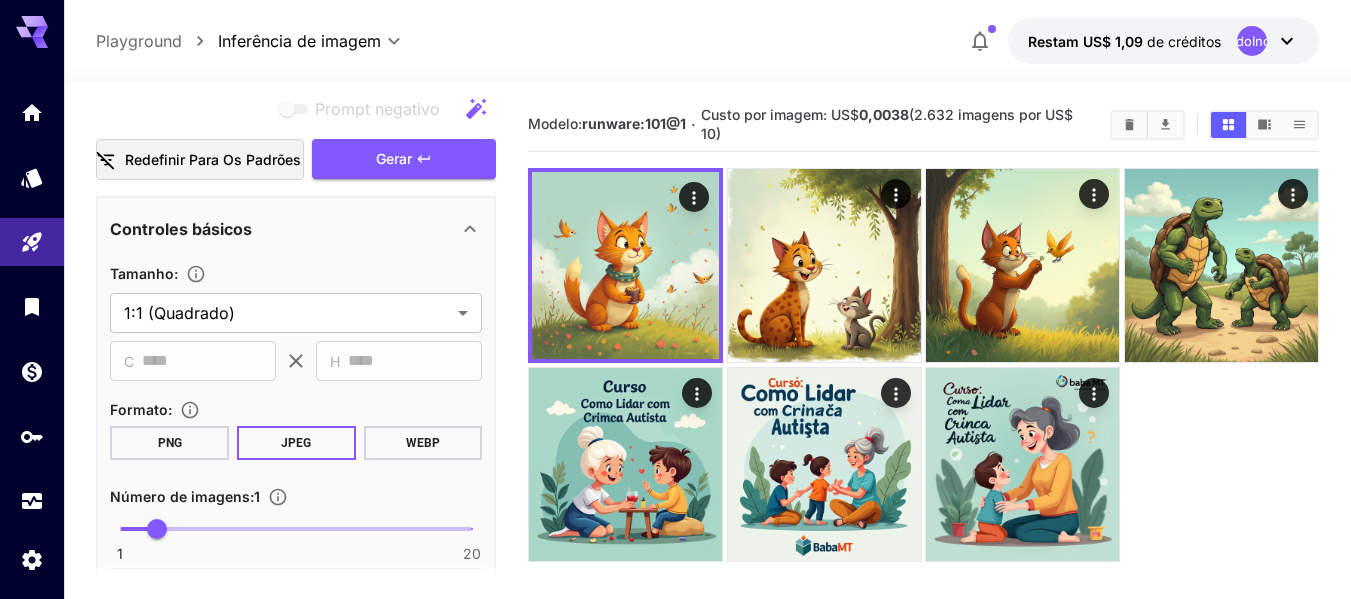 click on "**********" at bounding box center (707, 419) 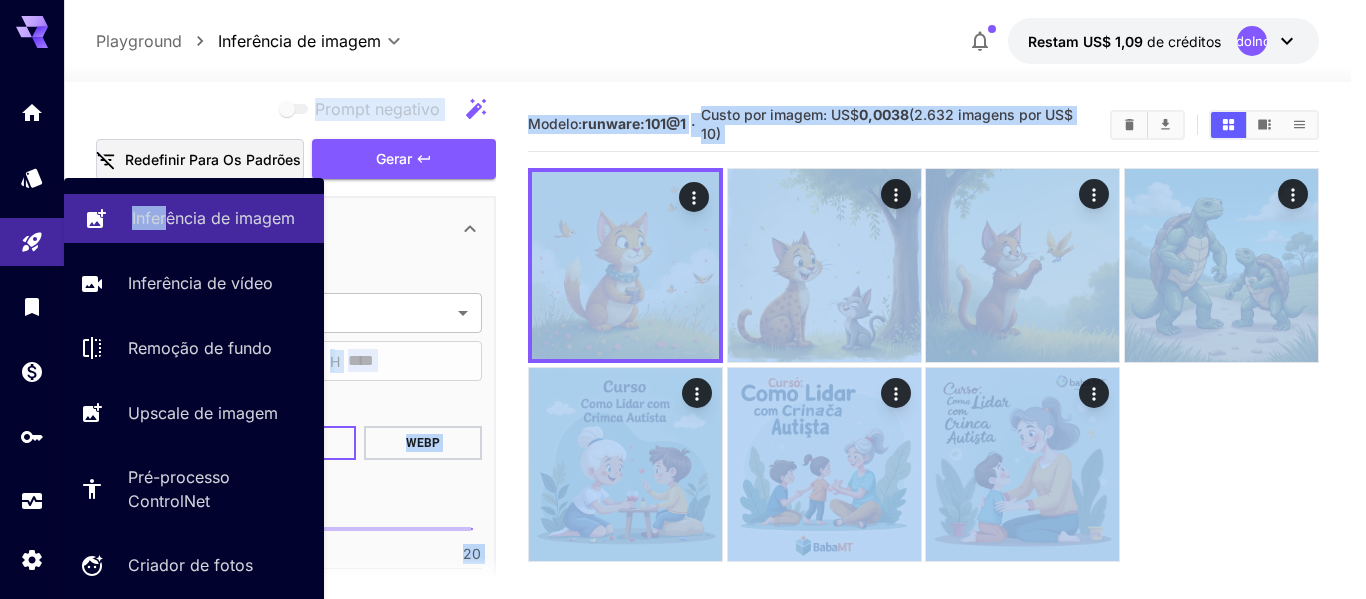drag, startPoint x: 251, startPoint y: 118, endPoint x: 166, endPoint y: 224, distance: 135.87126 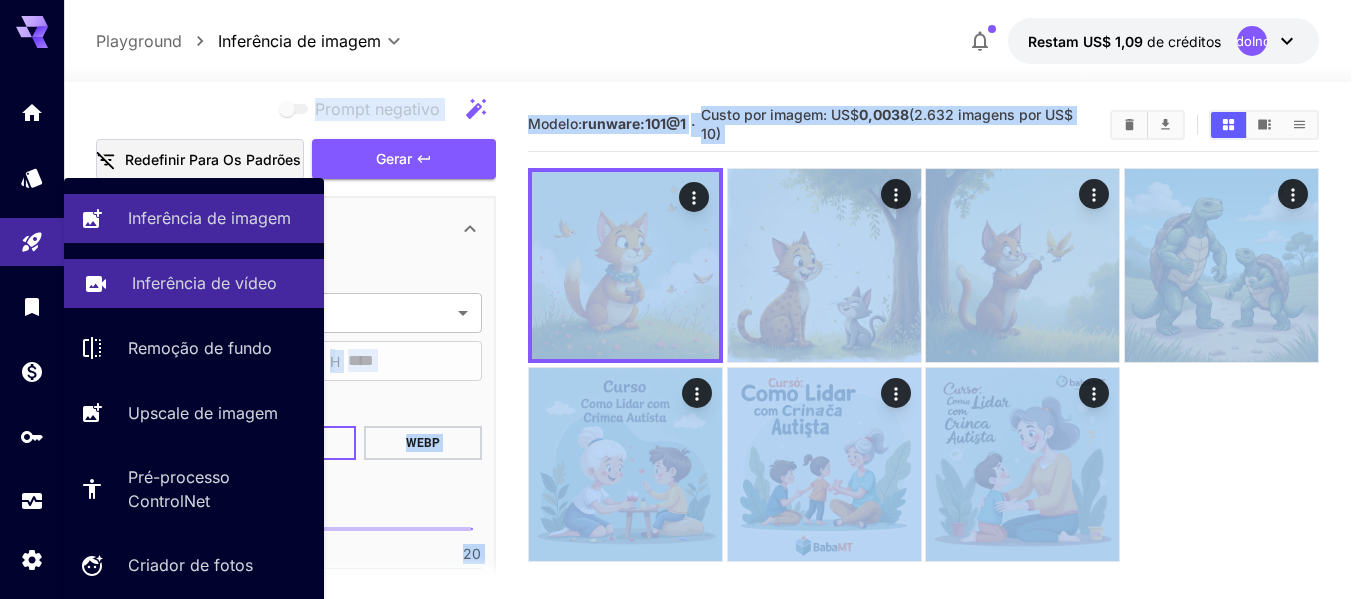 click on "Inferência de vídeo" at bounding box center (194, 283) 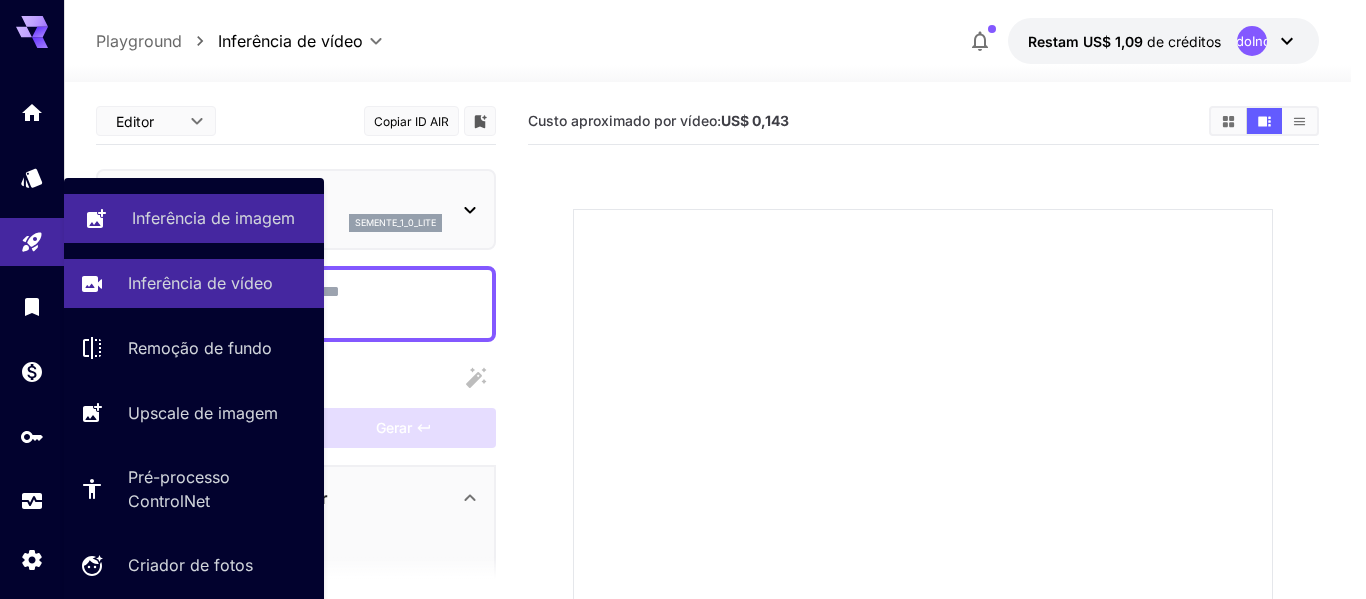 click on "Inferência de imagem" at bounding box center (194, 218) 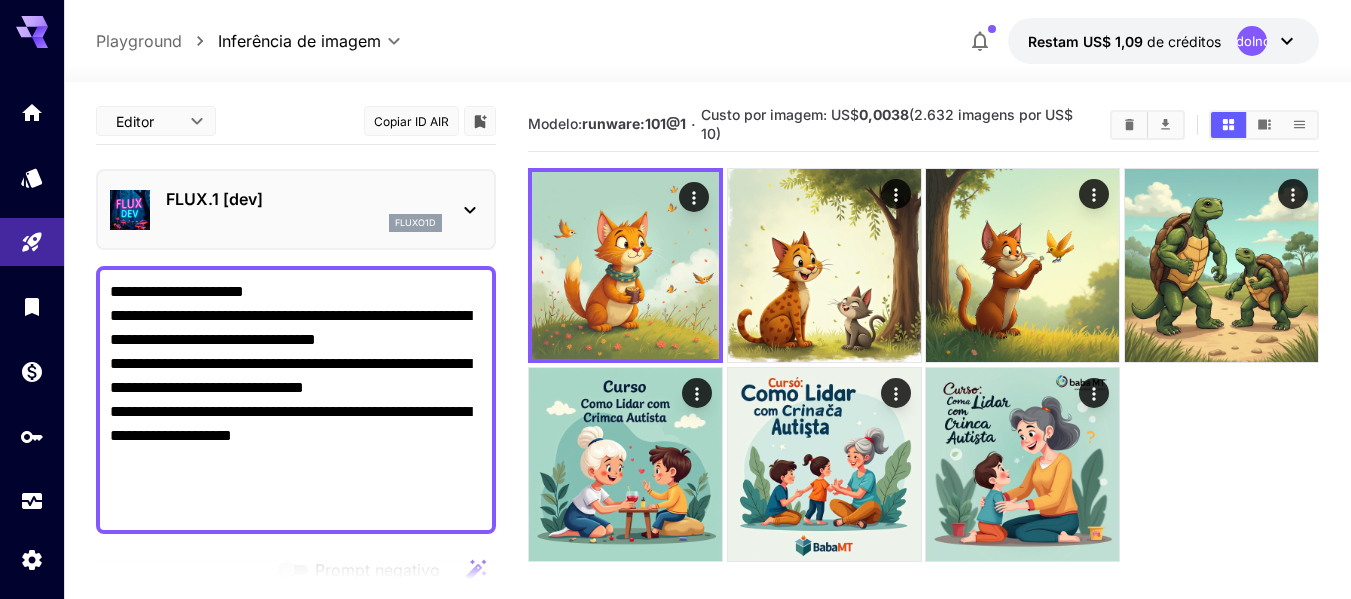 drag, startPoint x: 285, startPoint y: 447, endPoint x: 100, endPoint y: 272, distance: 254.65663 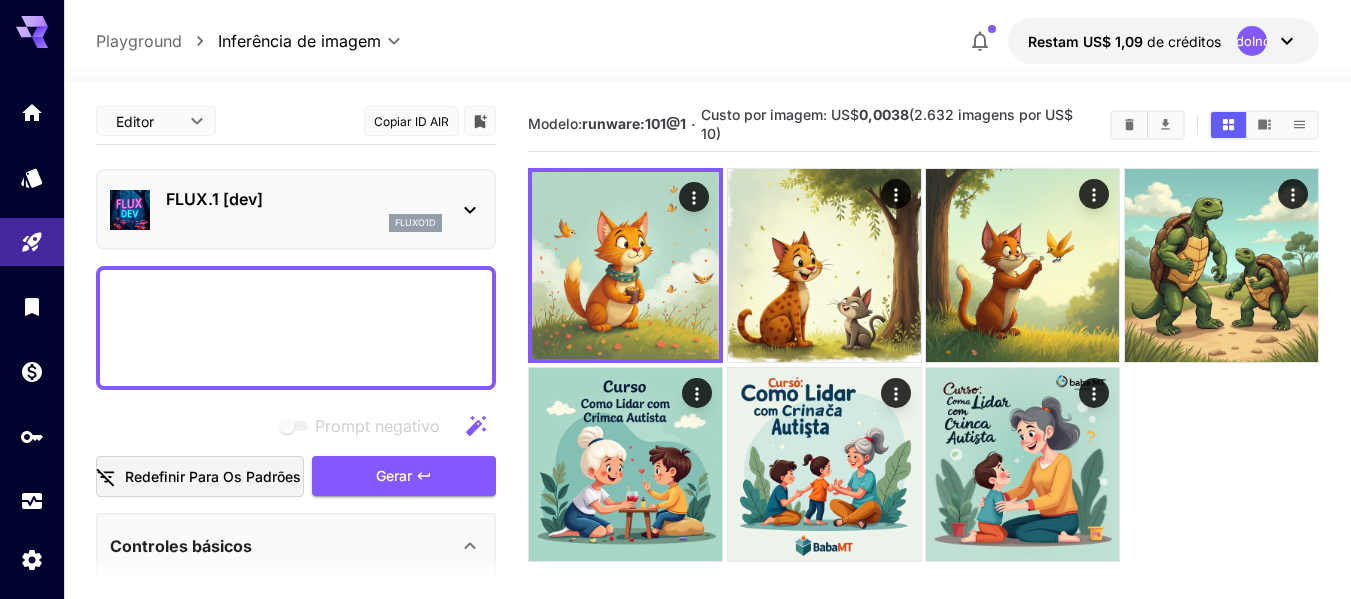 paste on "**********" 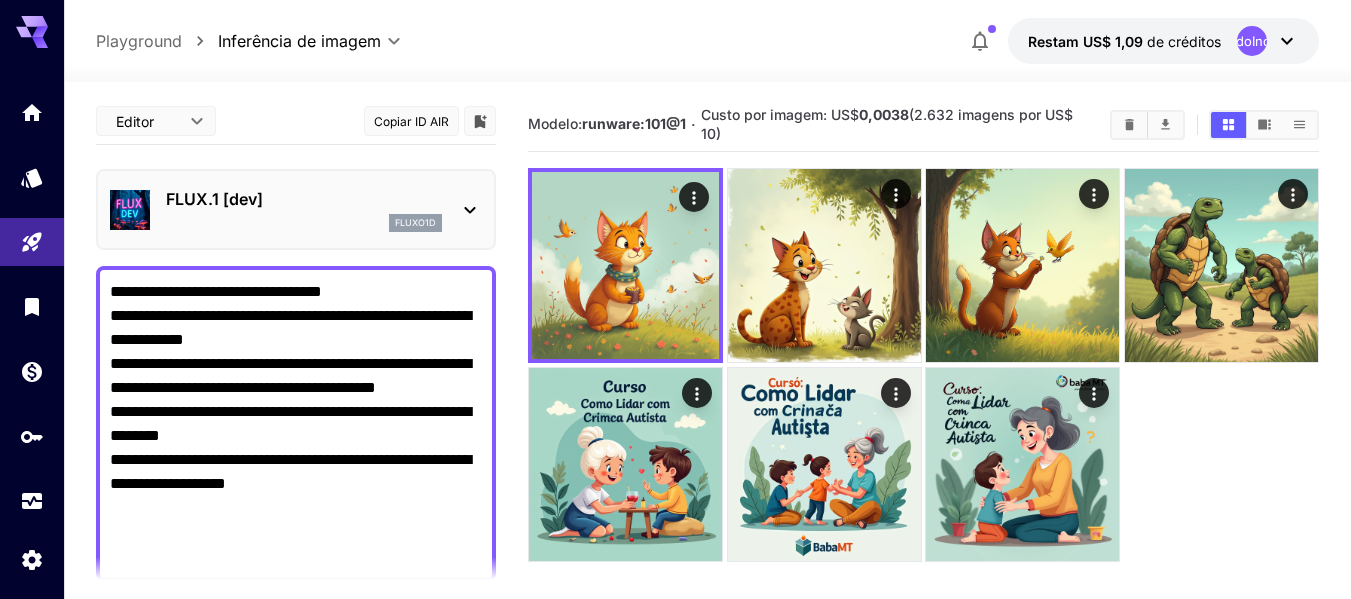 scroll, scrollTop: 14, scrollLeft: 0, axis: vertical 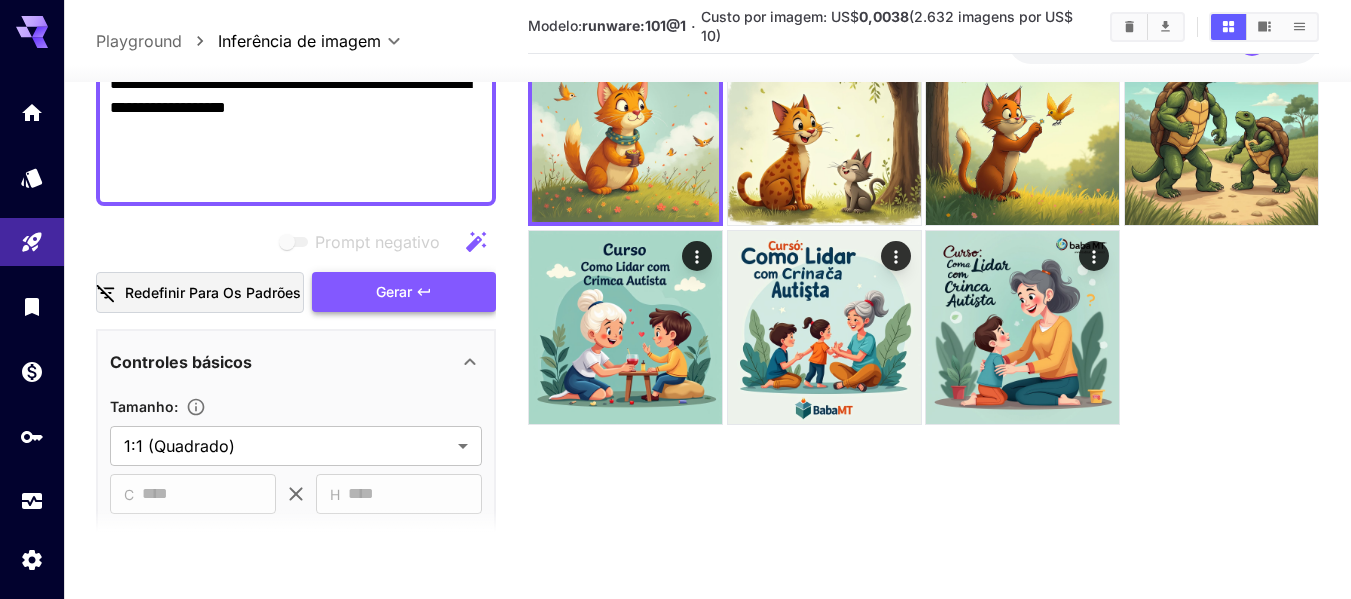 drag, startPoint x: 178, startPoint y: 369, endPoint x: 336, endPoint y: 311, distance: 168.30923 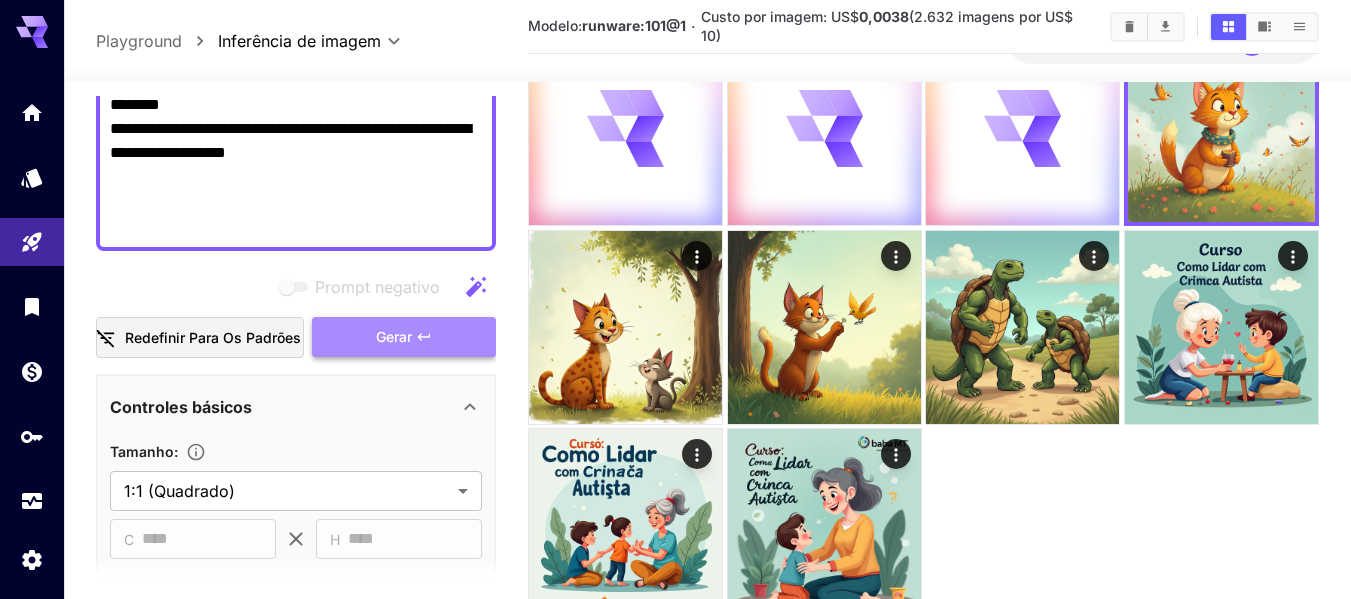click on "Prompt negativo Redefinir para os padrões Gerar" at bounding box center (296, 312) 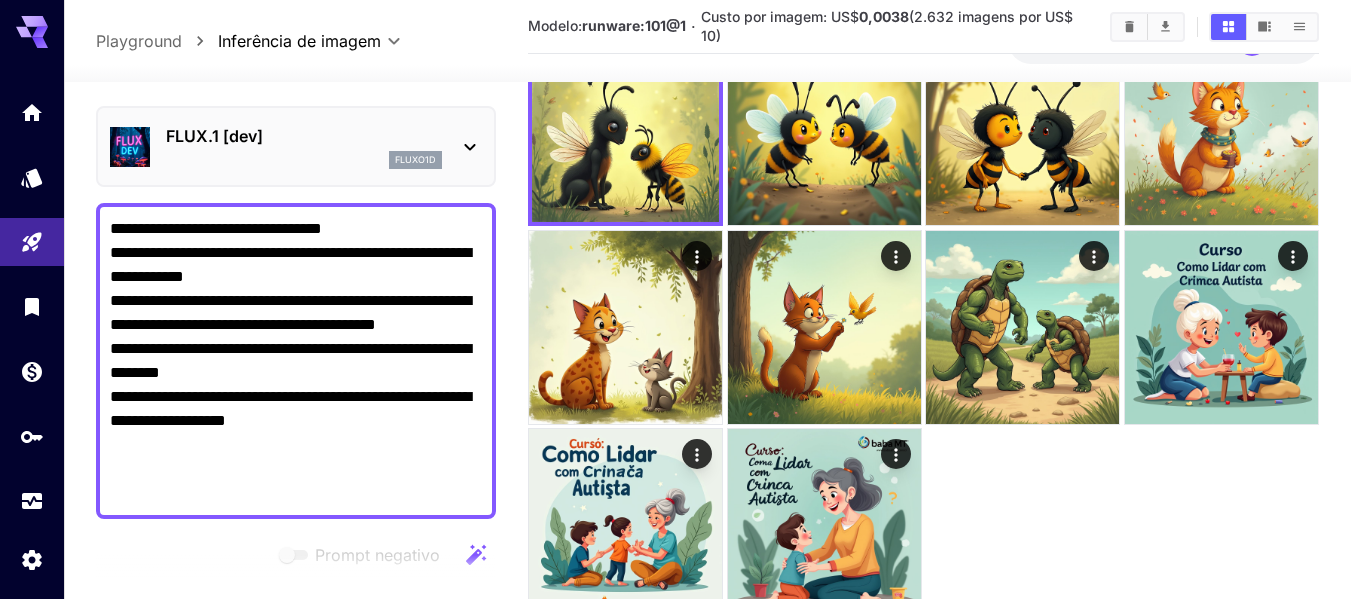 scroll, scrollTop: 0, scrollLeft: 0, axis: both 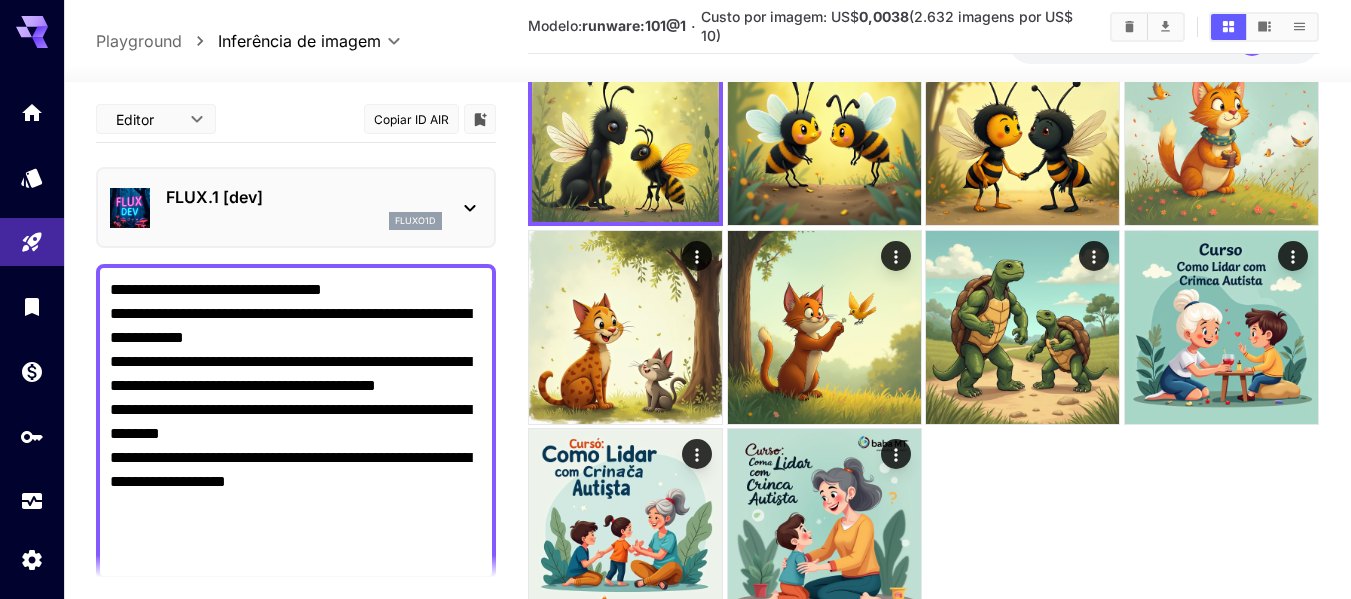 click on "**********" at bounding box center (296, 422) 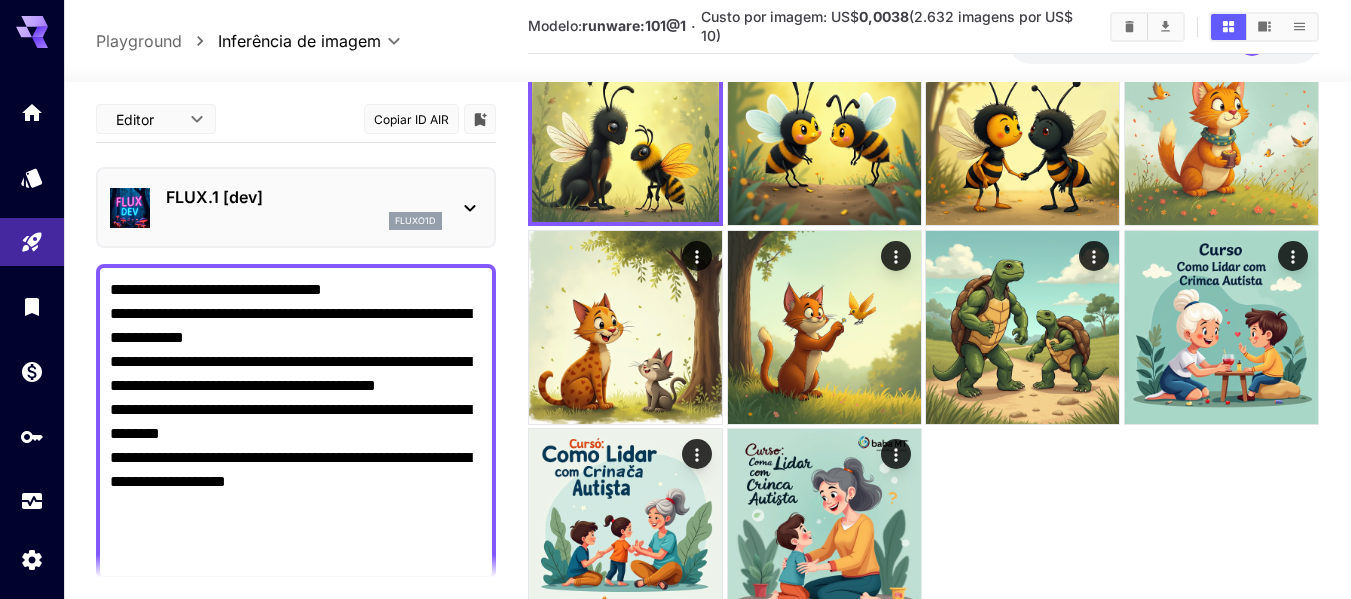 click on "**********" at bounding box center [296, 422] 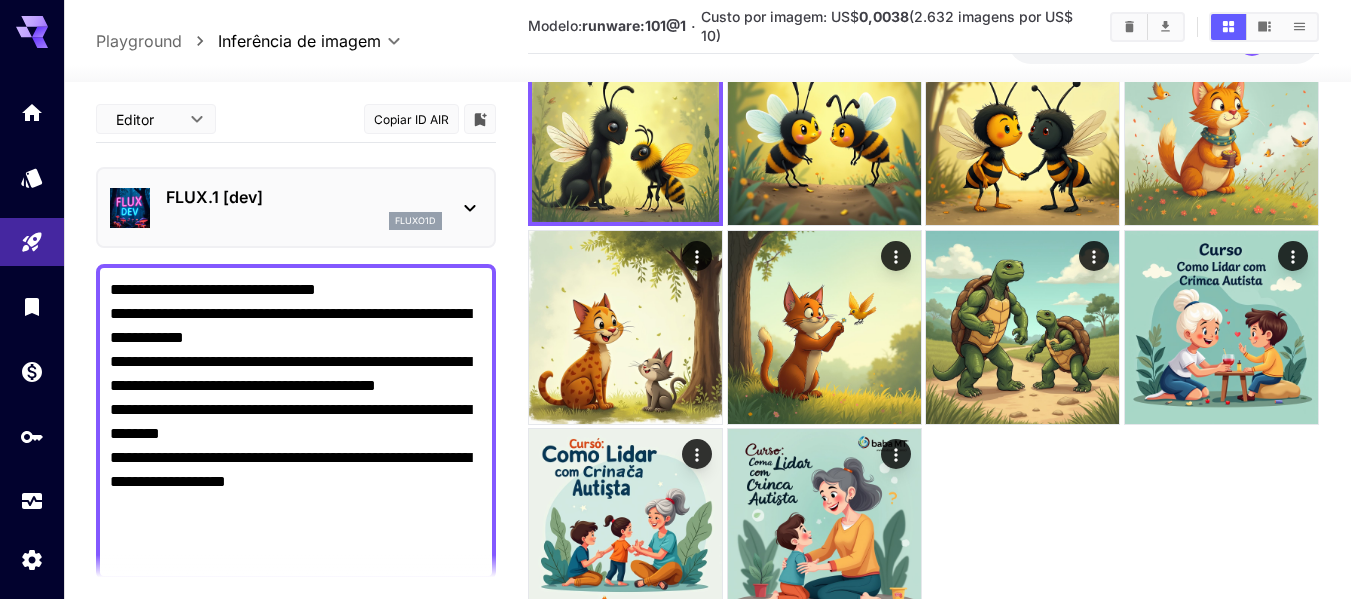 scroll, scrollTop: 162, scrollLeft: 0, axis: vertical 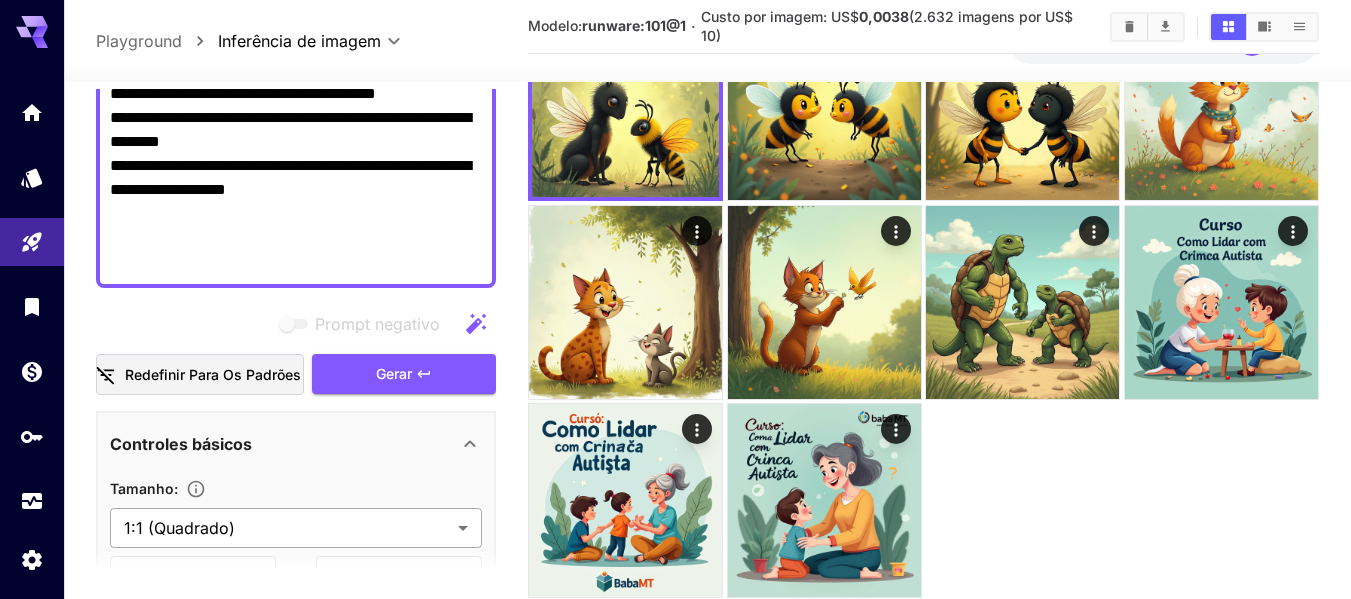 drag, startPoint x: 351, startPoint y: 487, endPoint x: 398, endPoint y: 523, distance: 59.20304 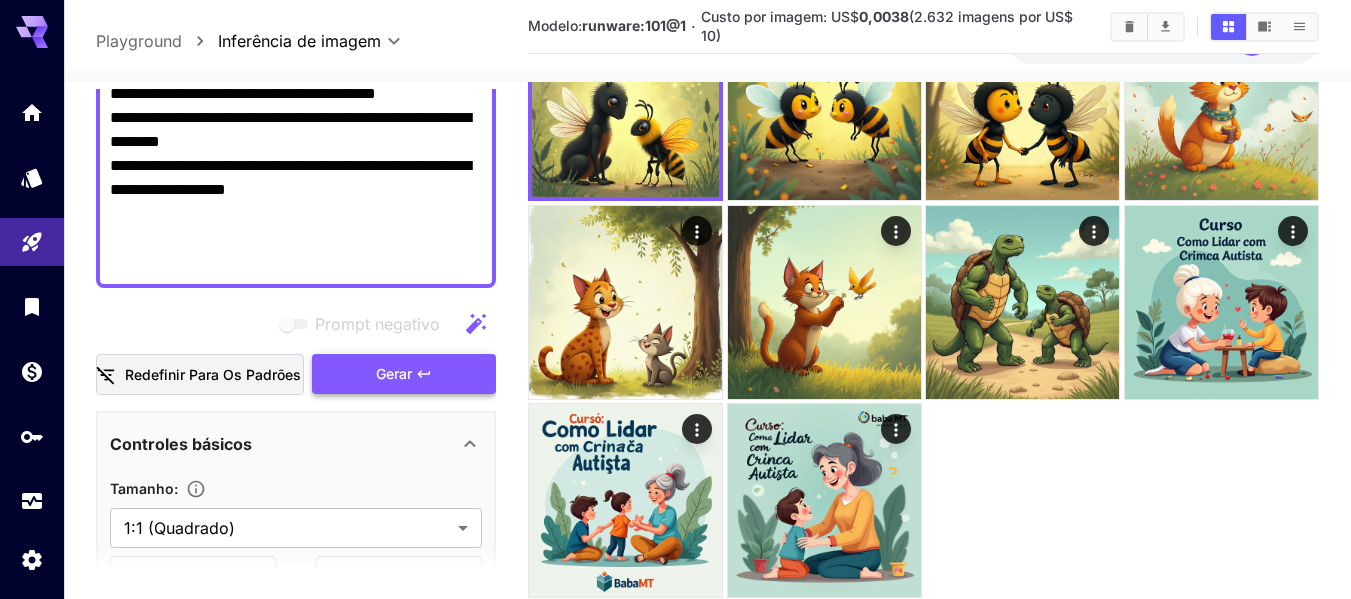 type on "**********" 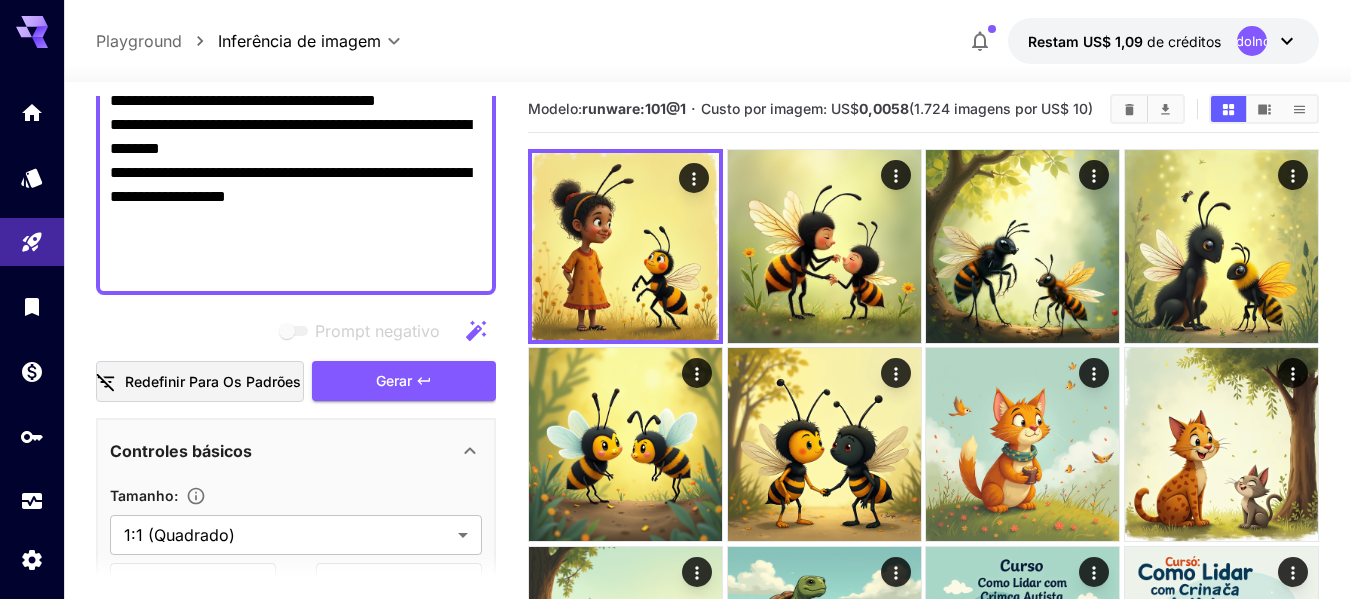 scroll, scrollTop: 1, scrollLeft: 0, axis: vertical 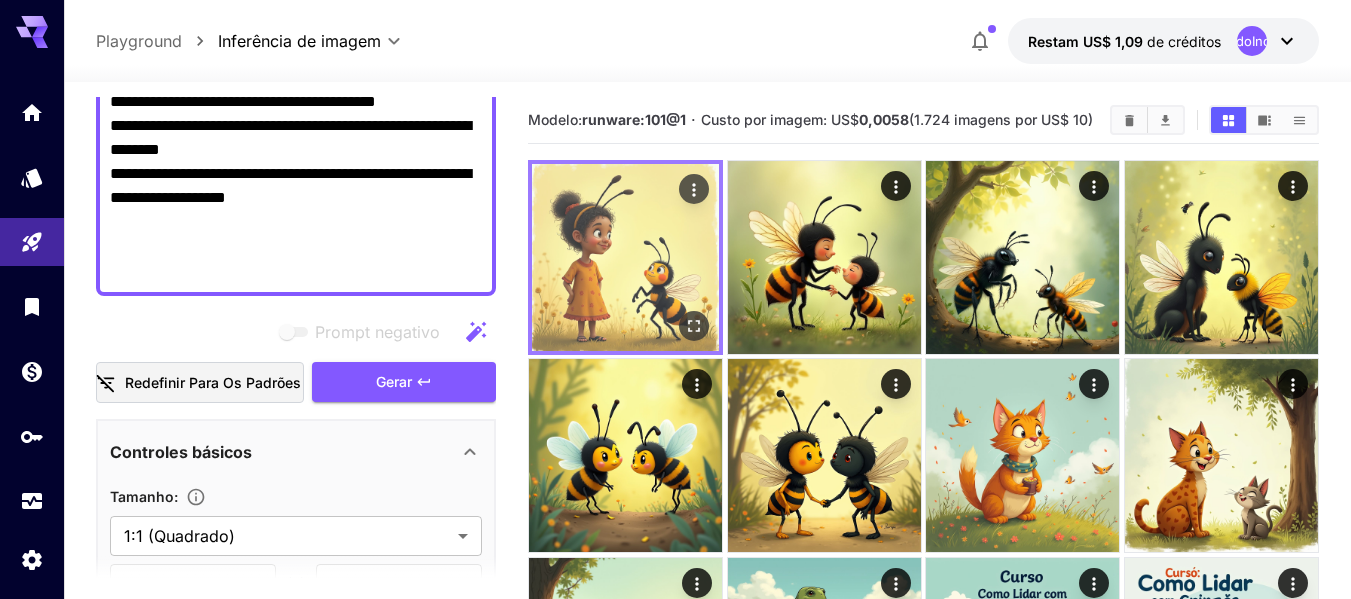 click at bounding box center [625, 257] 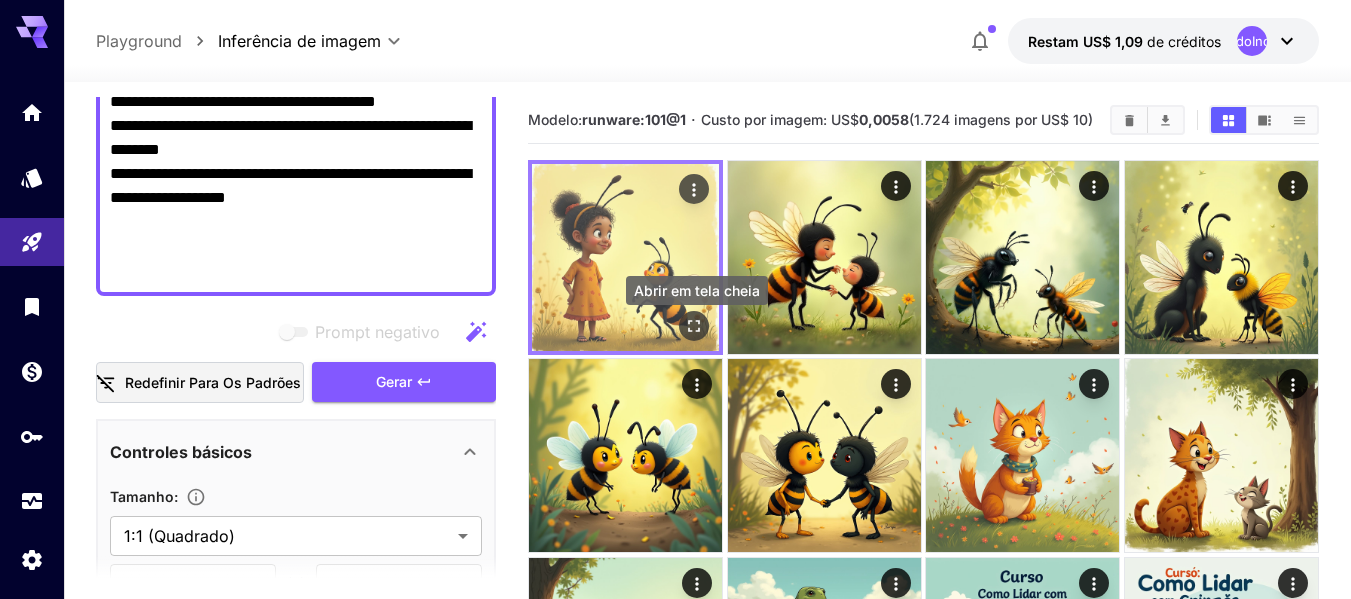 click 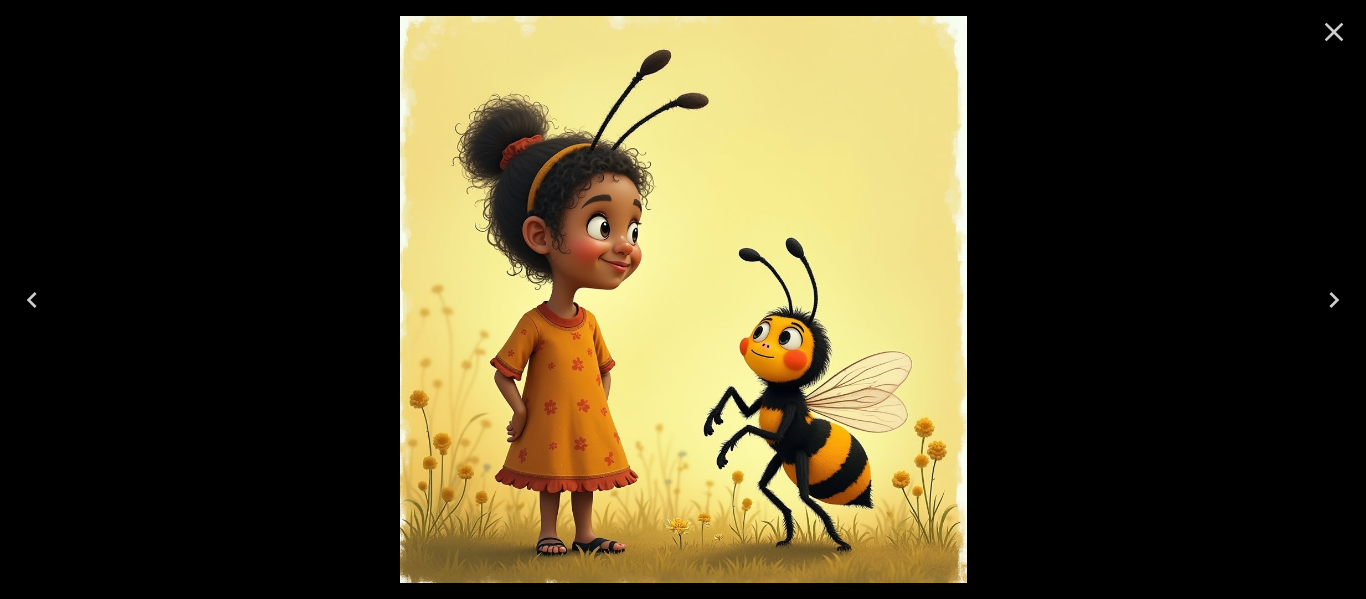 click 